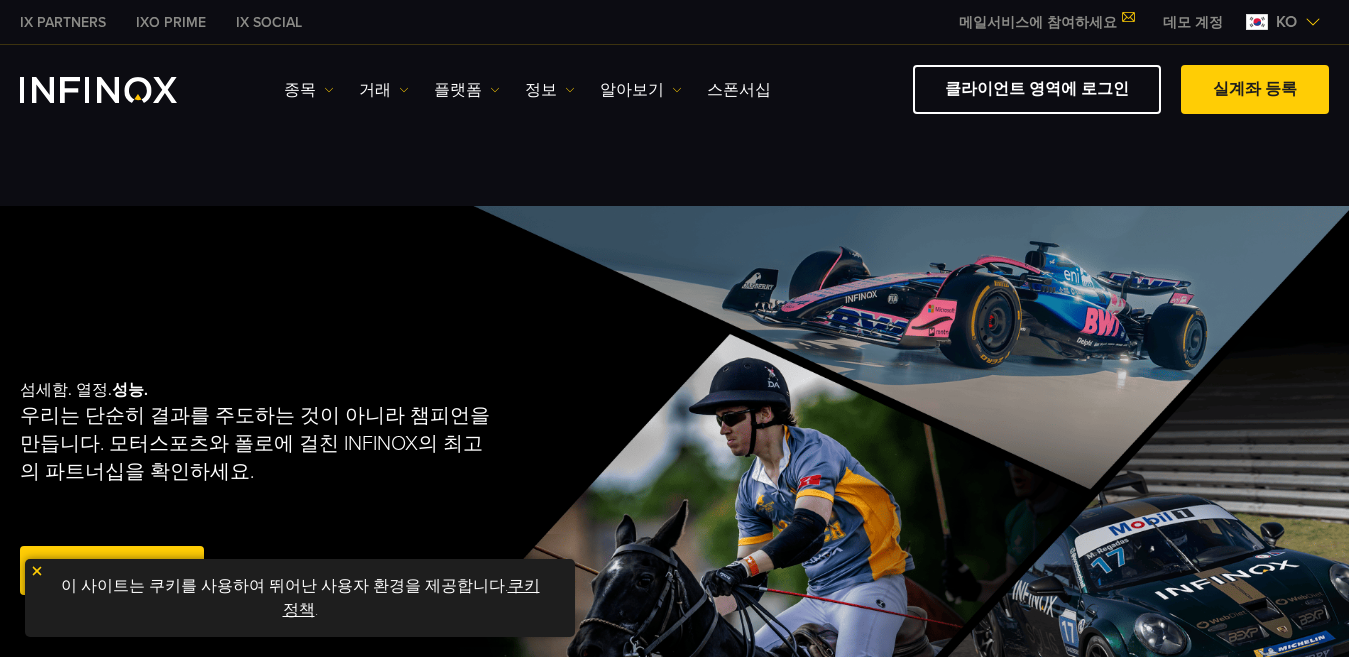 scroll, scrollTop: 0, scrollLeft: 0, axis: both 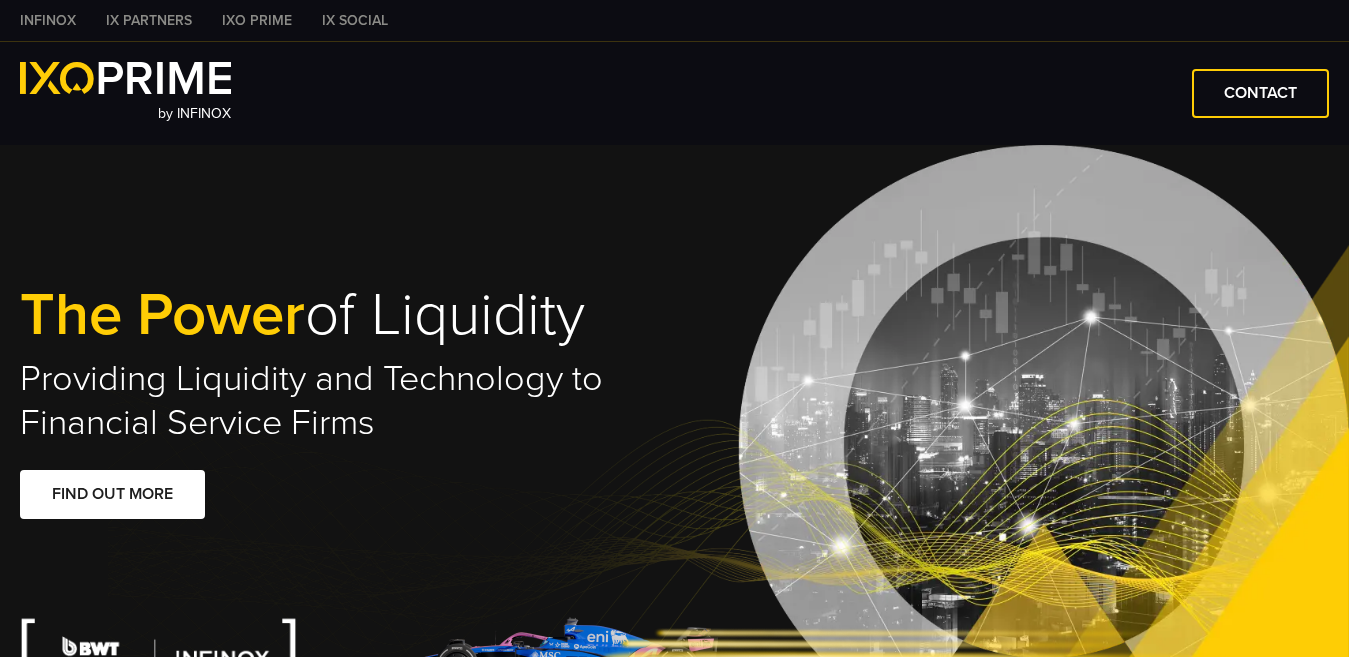 type on "***" 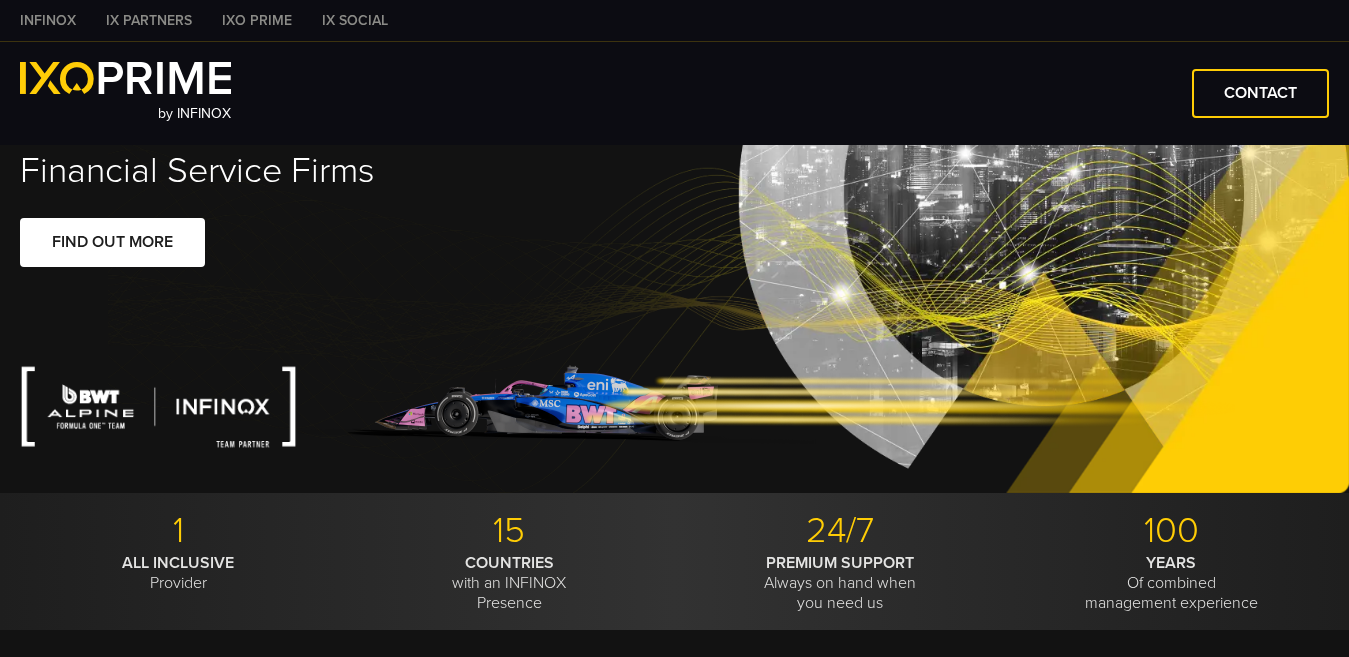 scroll, scrollTop: 0, scrollLeft: 0, axis: both 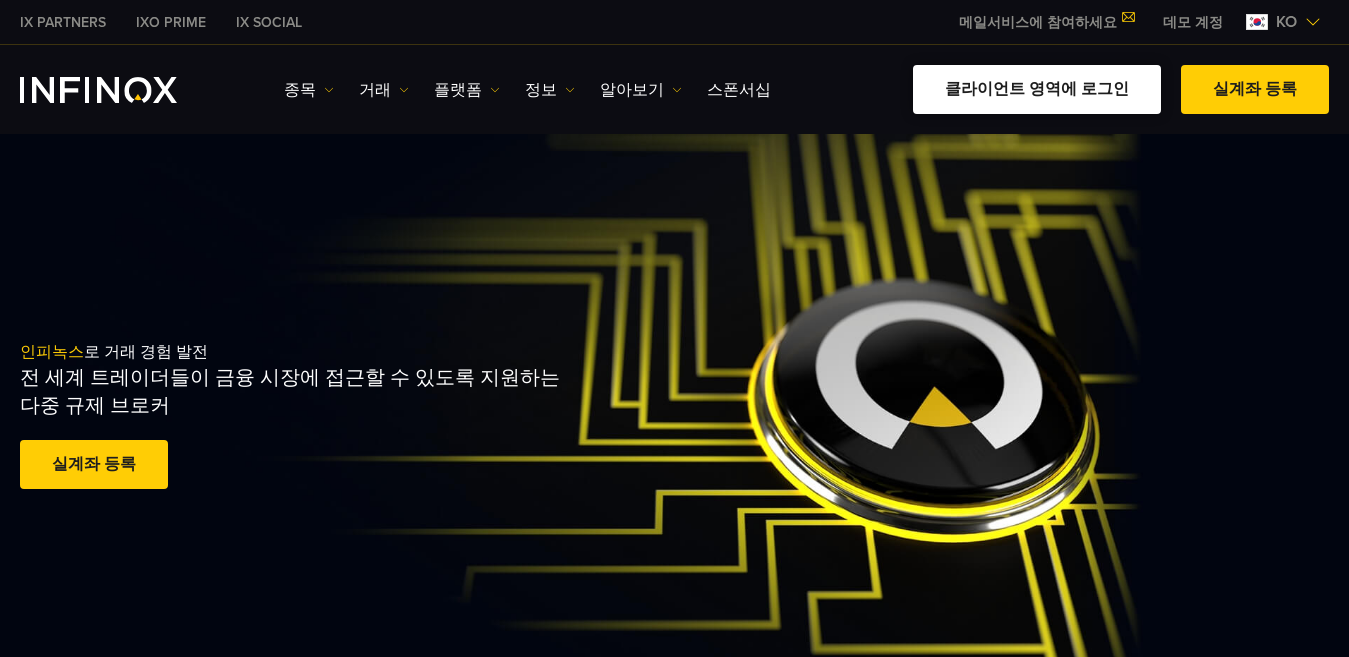 click on "클라이언트 영역에 로그인" at bounding box center [1037, 89] 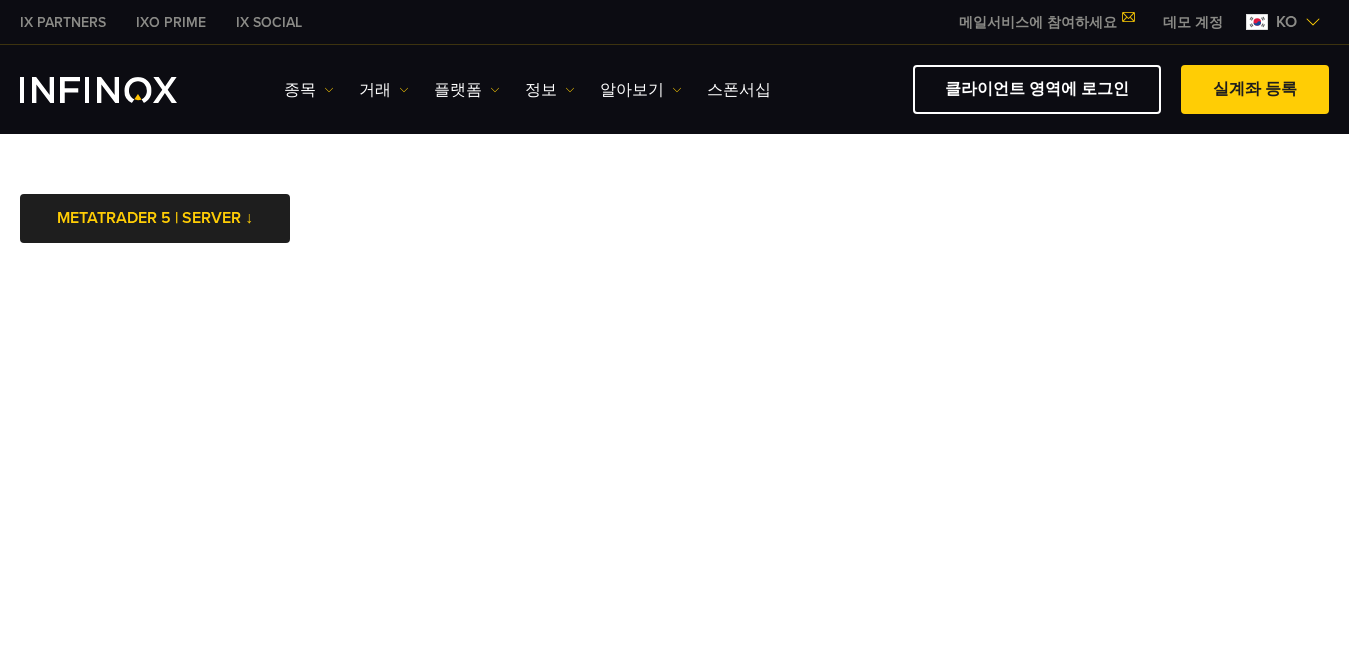 scroll, scrollTop: 0, scrollLeft: 0, axis: both 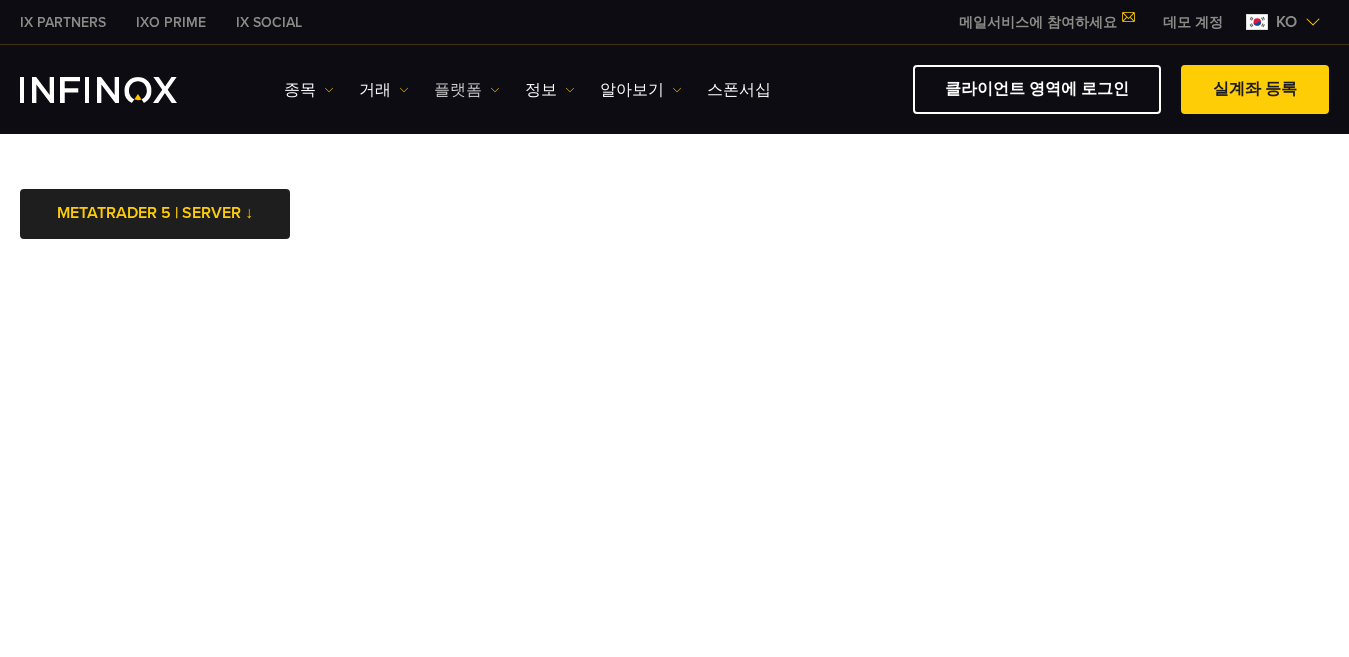 click at bounding box center (495, 90) 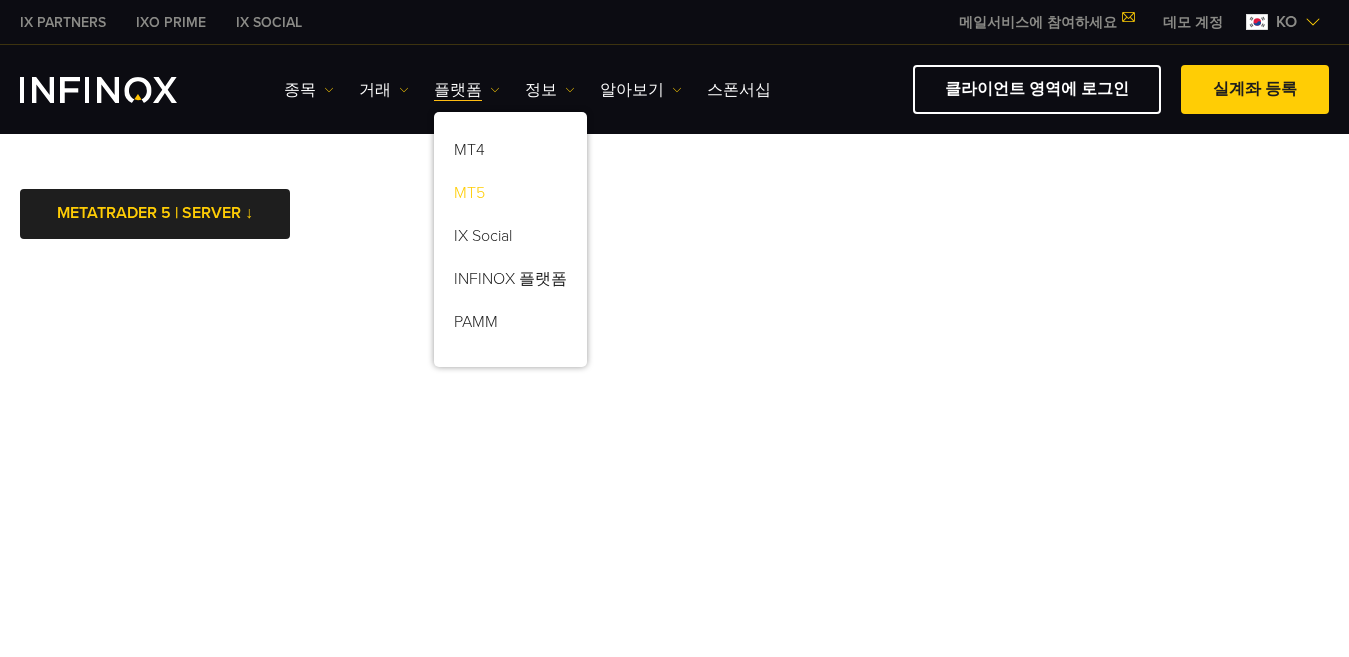 click on "MT5" at bounding box center (510, 196) 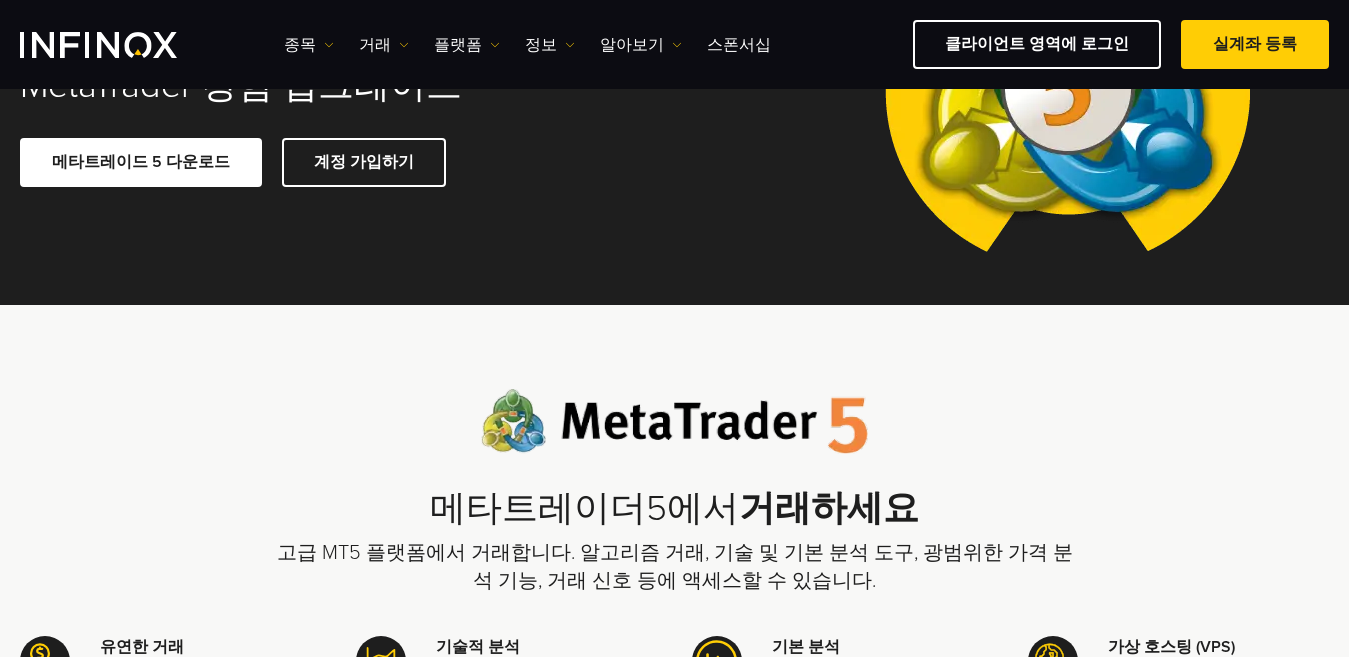 scroll, scrollTop: 300, scrollLeft: 0, axis: vertical 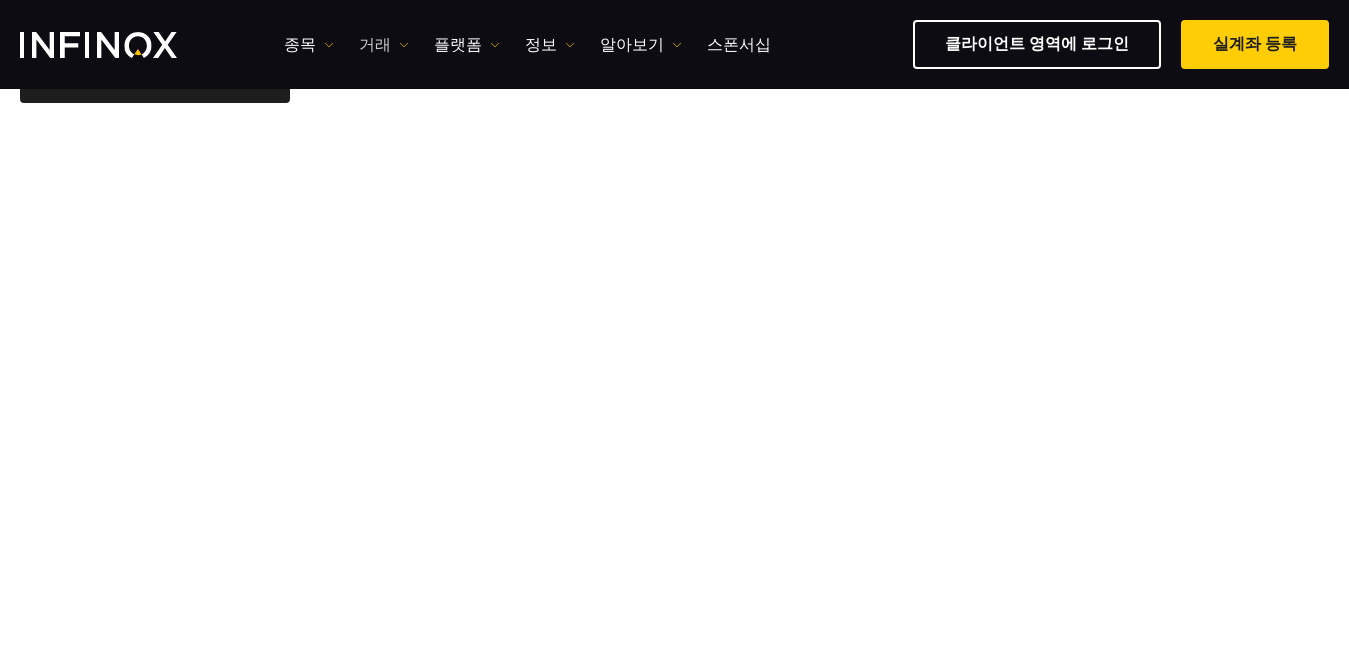 click at bounding box center [404, 45] 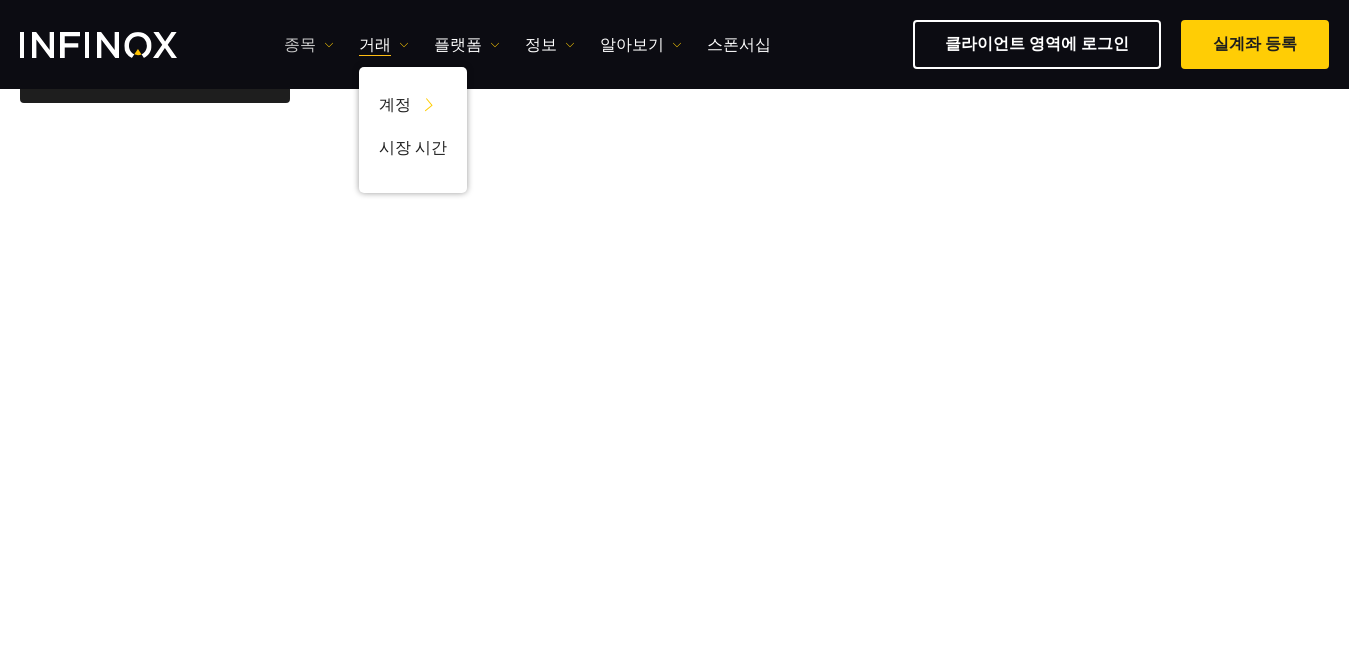 click at bounding box center [329, 45] 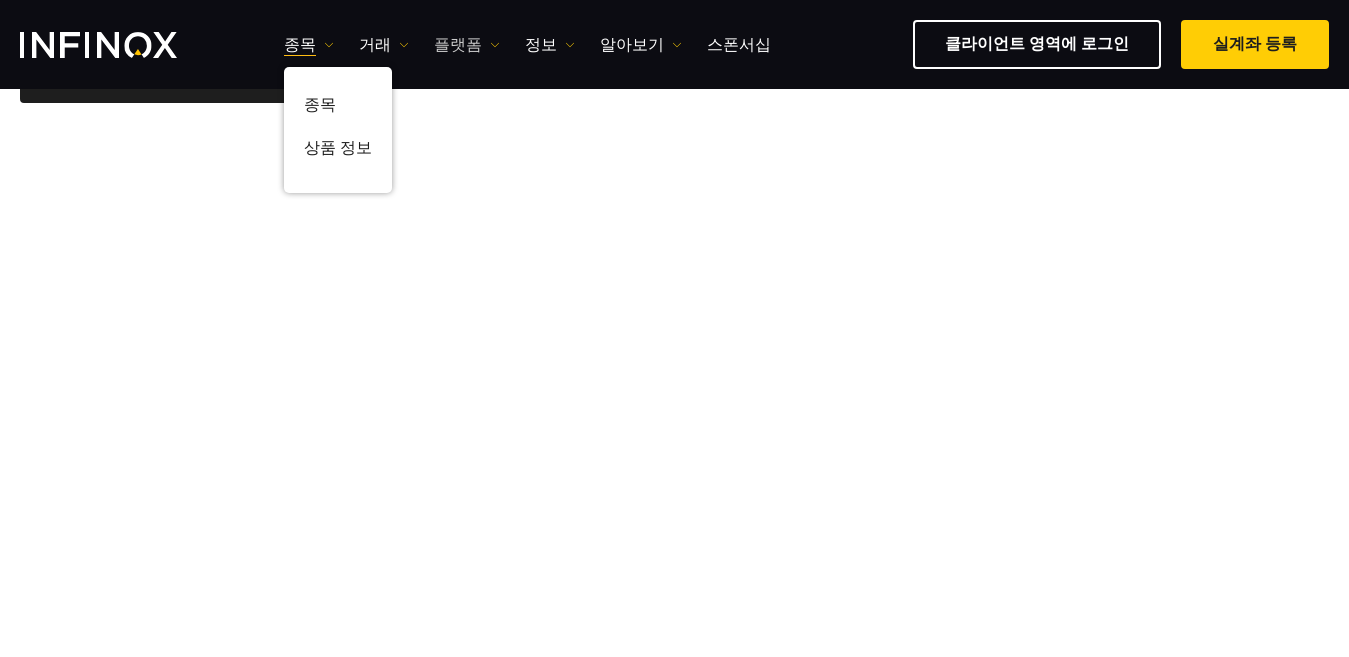 click at bounding box center (495, 45) 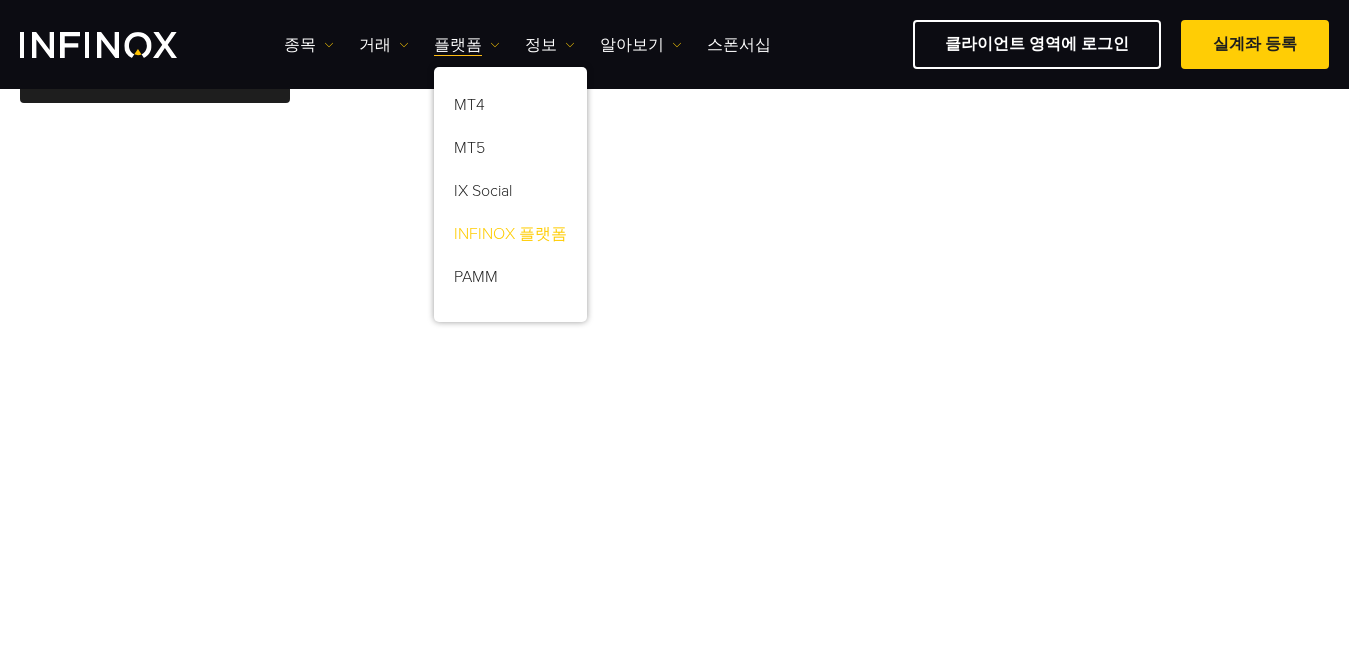 click on "INFINOX 플랫폼" at bounding box center (510, 237) 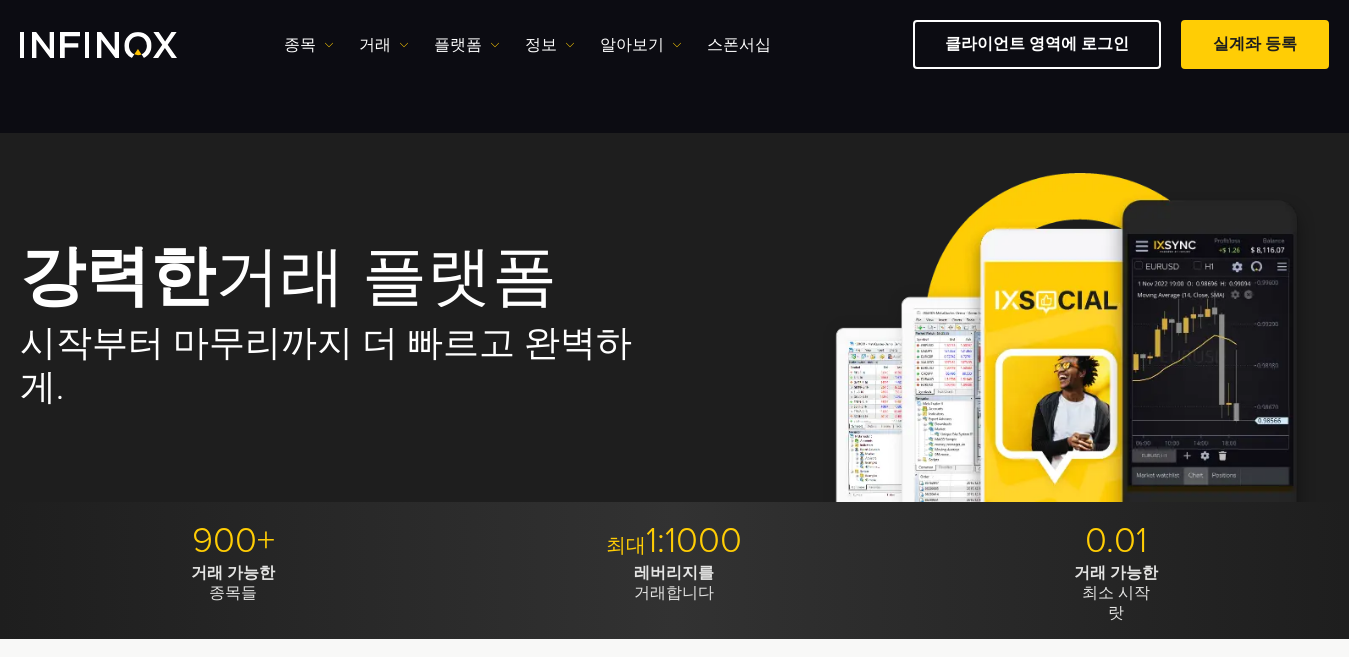 scroll, scrollTop: 300, scrollLeft: 0, axis: vertical 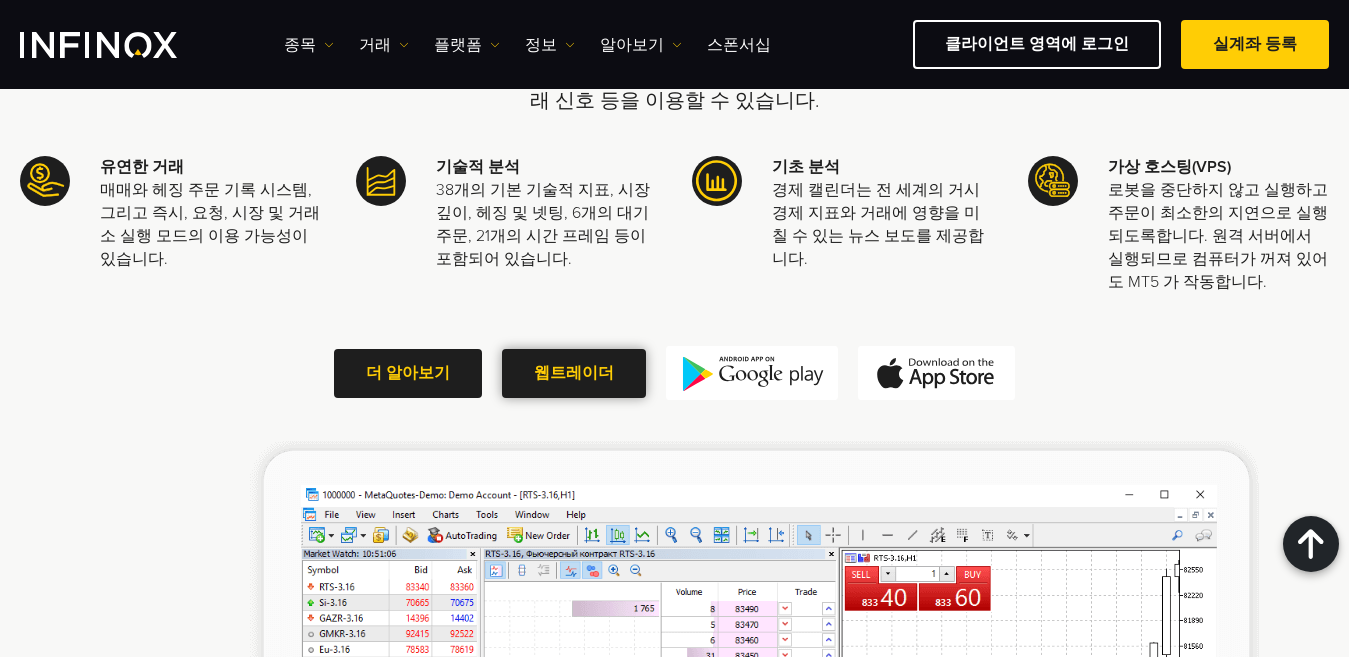 click on "웹트레이더" at bounding box center (574, 373) 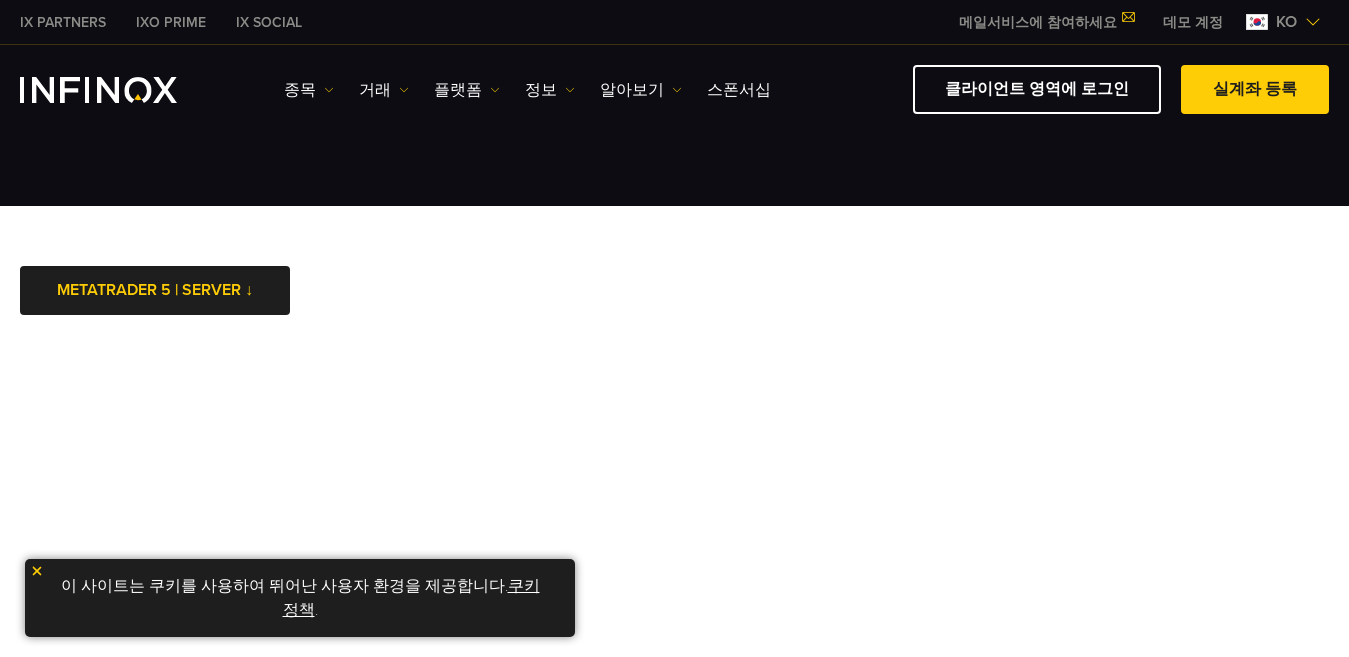 scroll, scrollTop: 0, scrollLeft: 0, axis: both 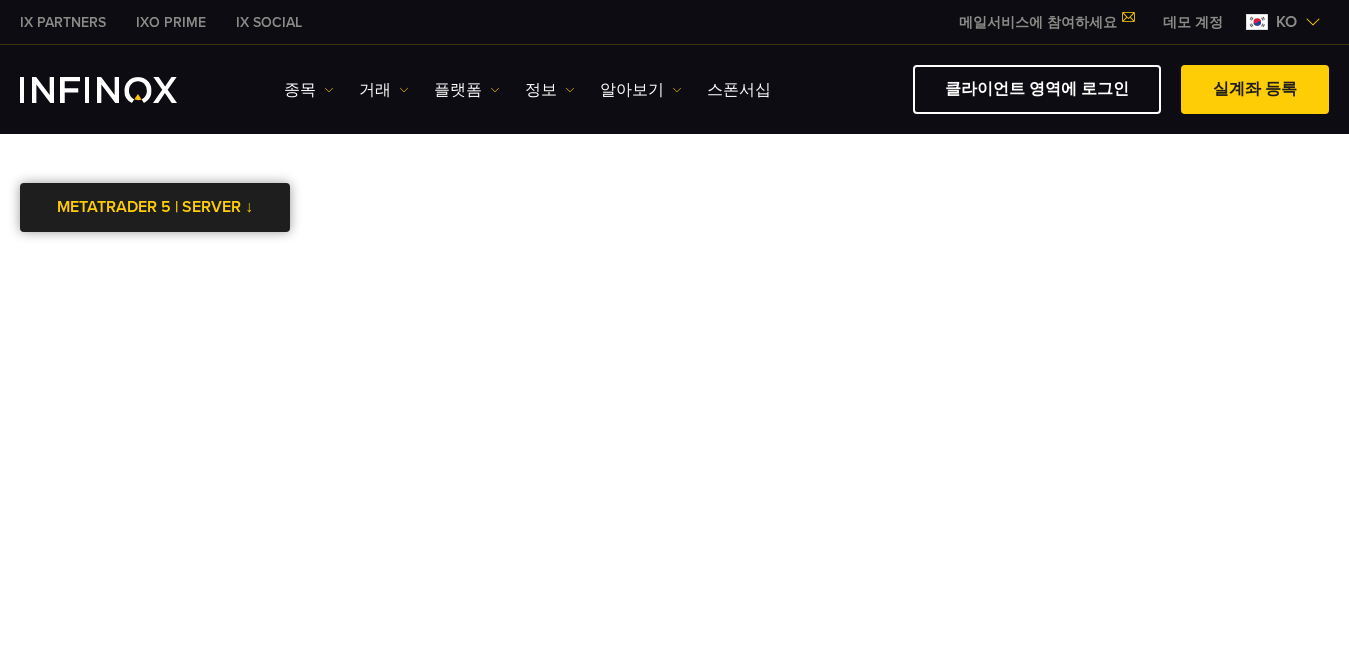 click on "METATRADER 5 | SERVER ↓" at bounding box center (155, 207) 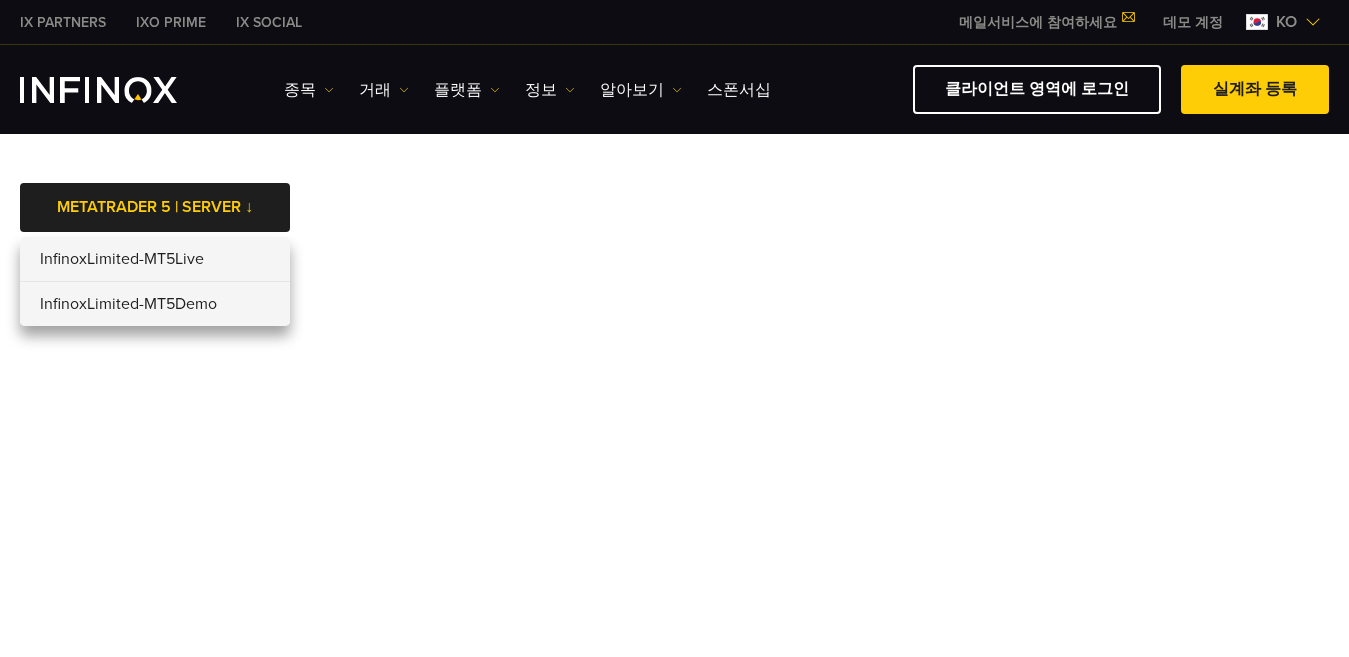 click on "InfinoxLimited-MT5Demo" at bounding box center (155, 304) 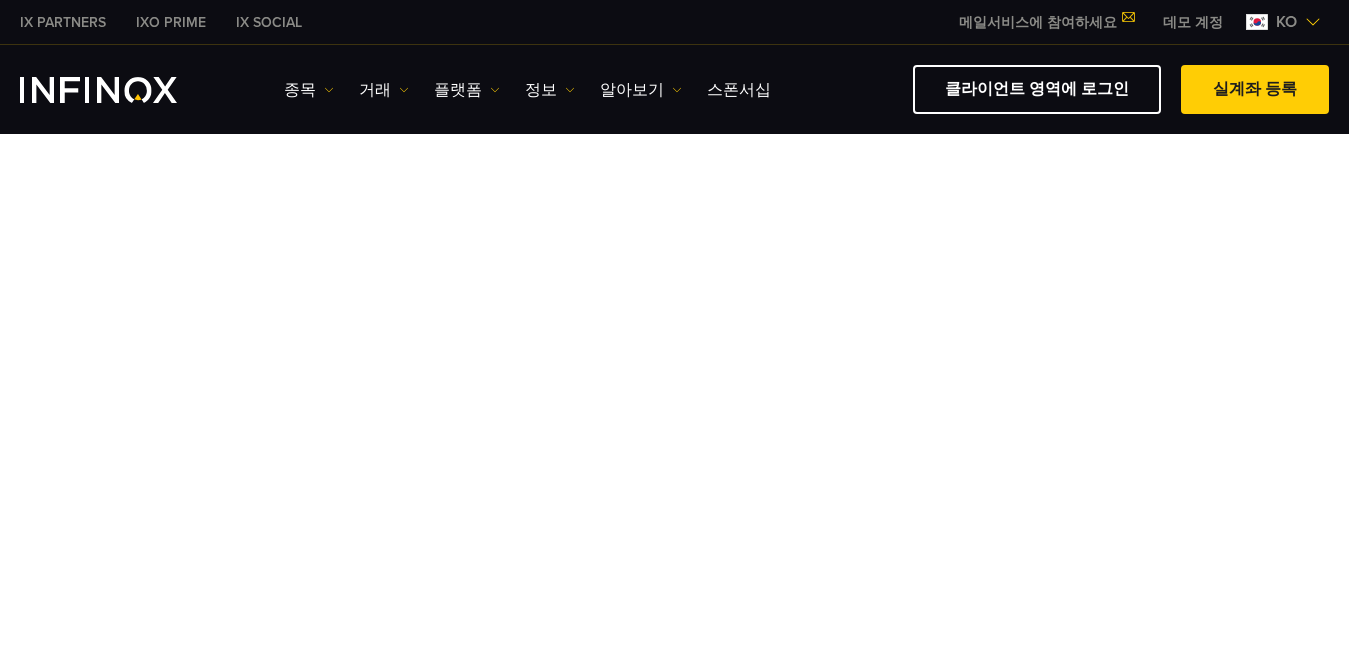scroll, scrollTop: 0, scrollLeft: 0, axis: both 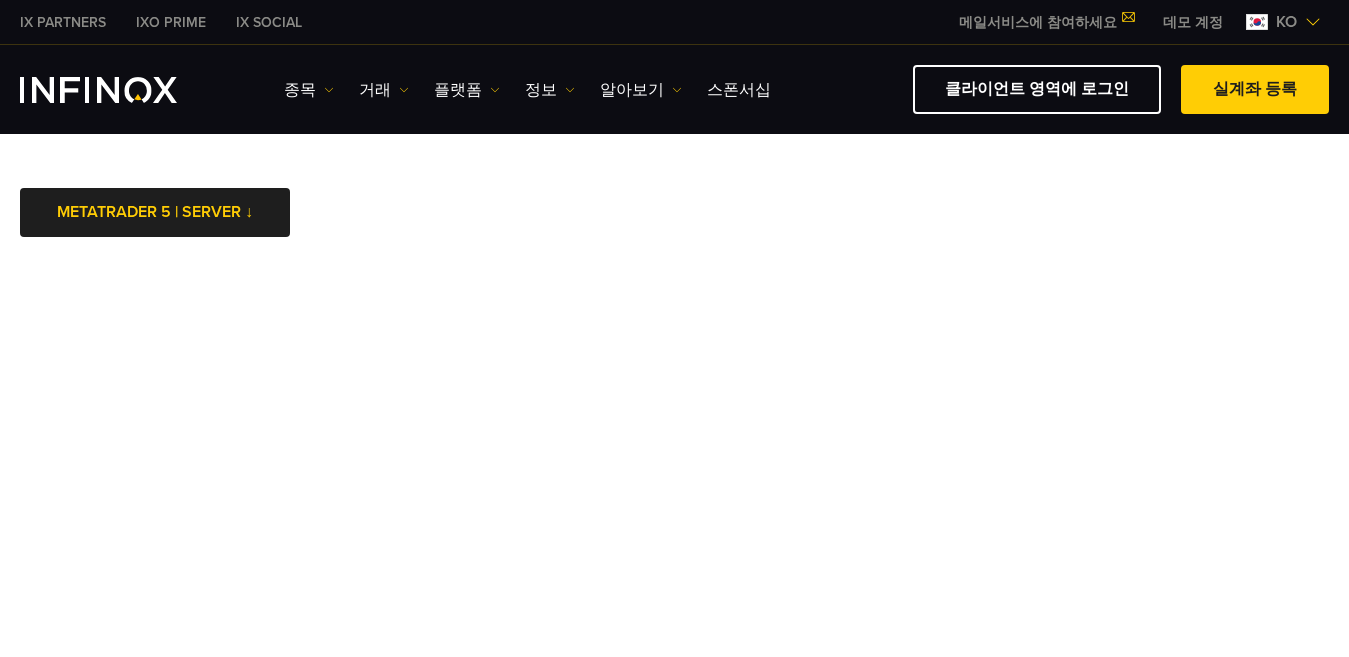 click on "데모 계정" at bounding box center (1193, 22) 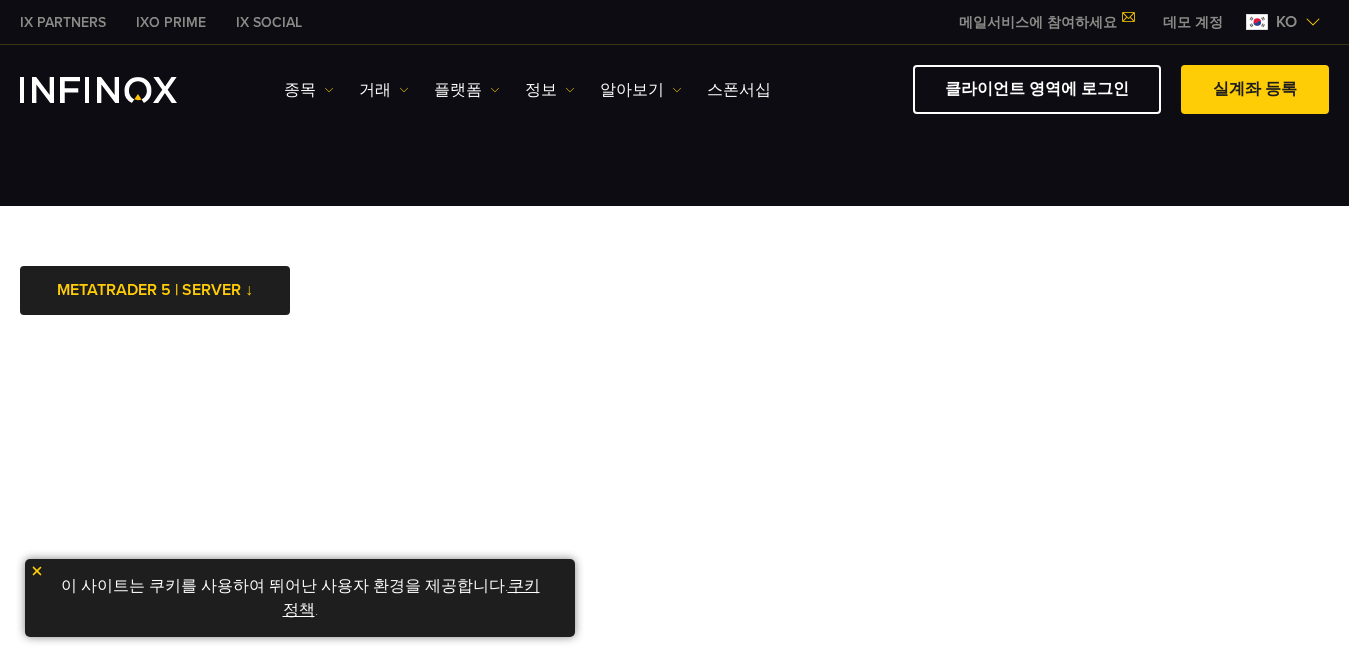 scroll, scrollTop: 0, scrollLeft: 0, axis: both 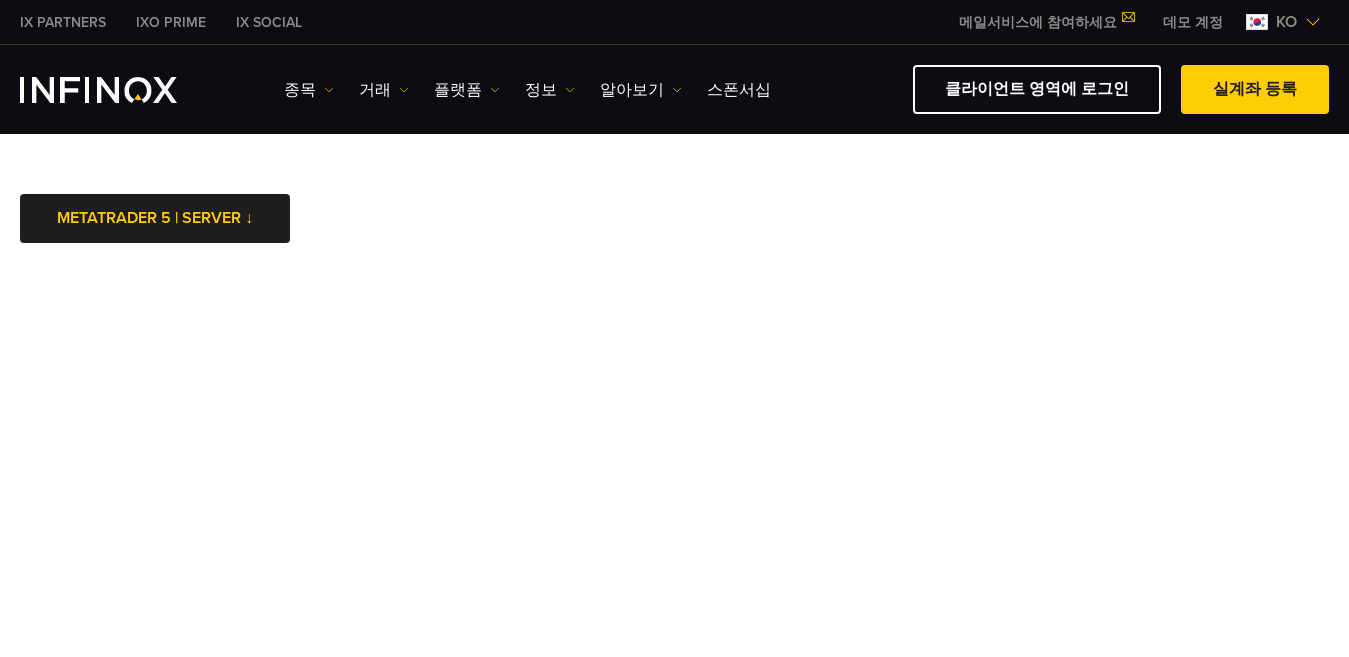 click at bounding box center (495, 90) 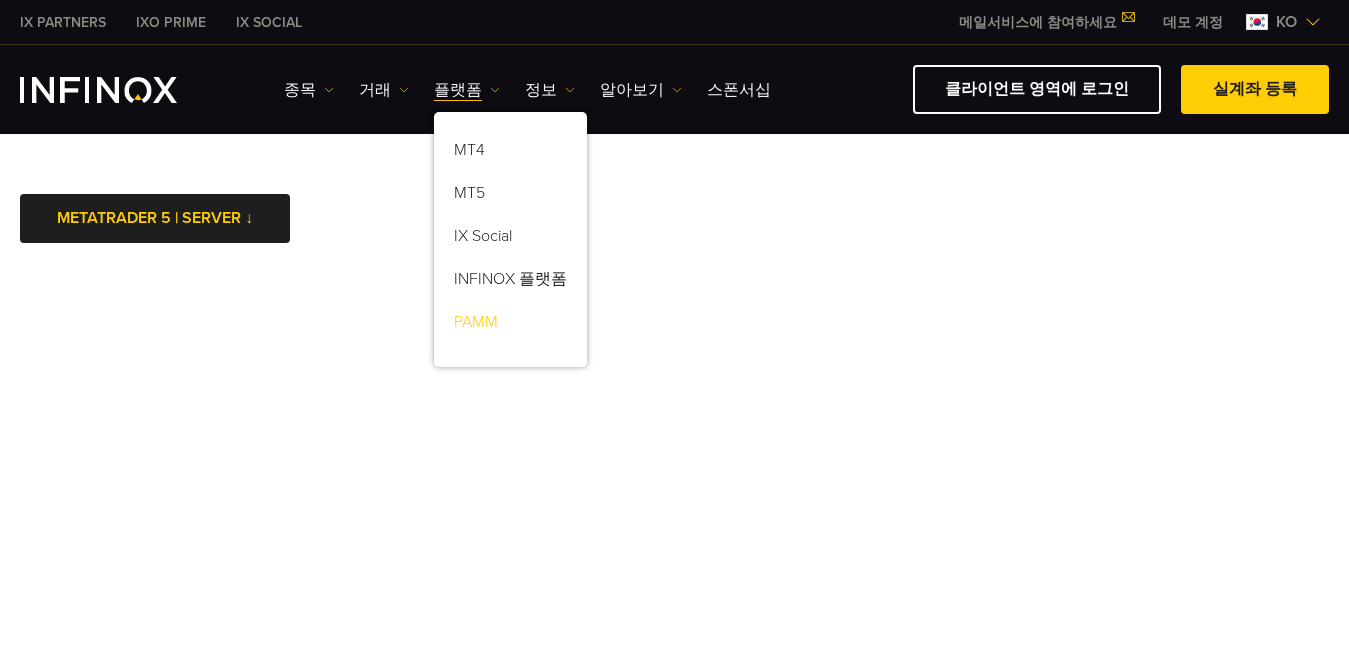 click on "PAMM" at bounding box center (510, 325) 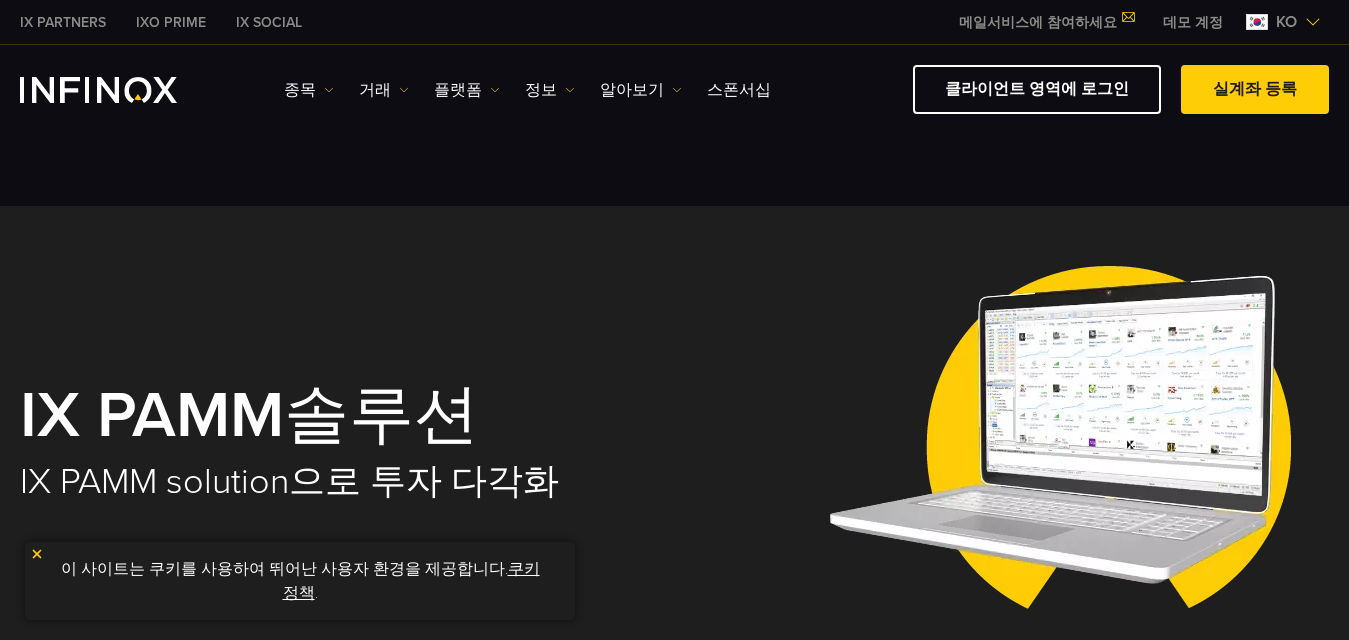 scroll, scrollTop: 300, scrollLeft: 0, axis: vertical 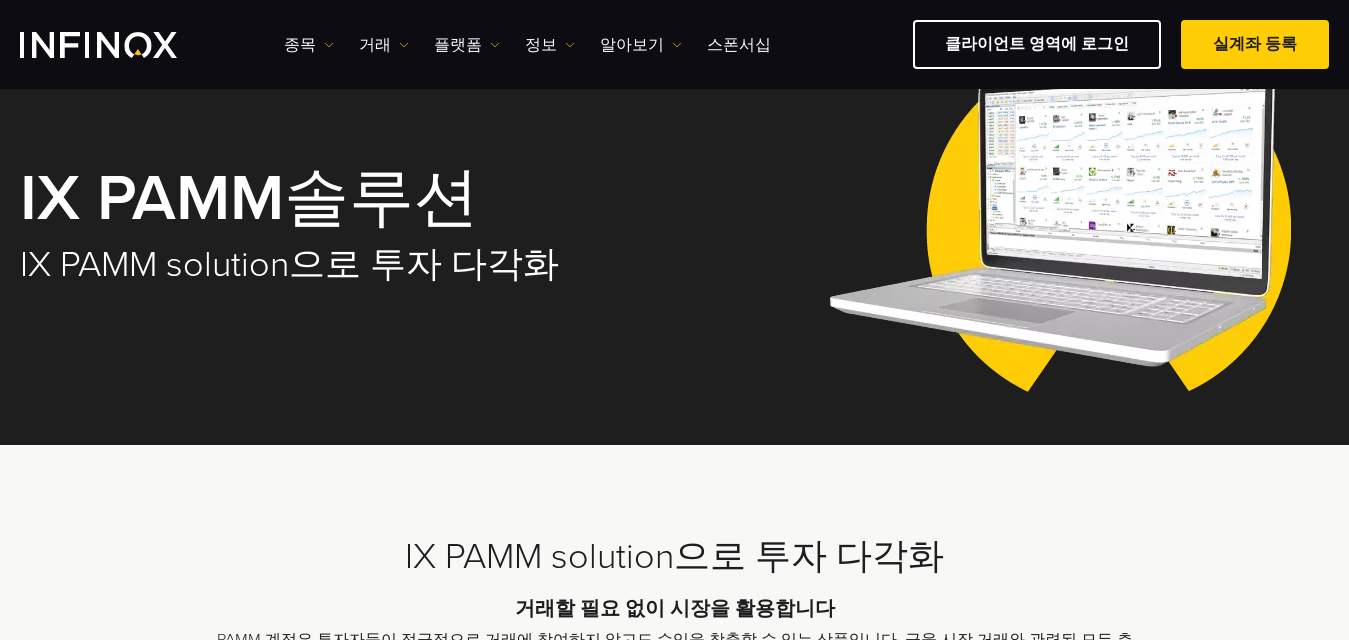 click on "종목
종목
상품 정보
거래
계정
데모" at bounding box center (527, 45) 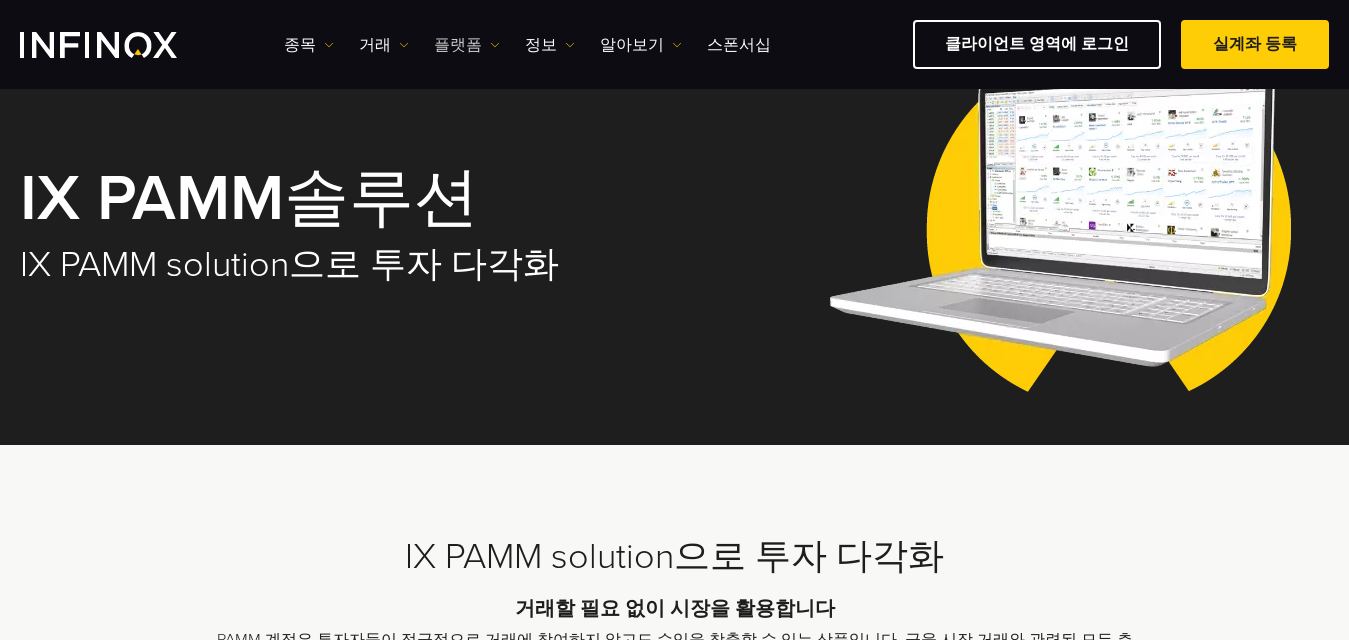 click at bounding box center (495, 45) 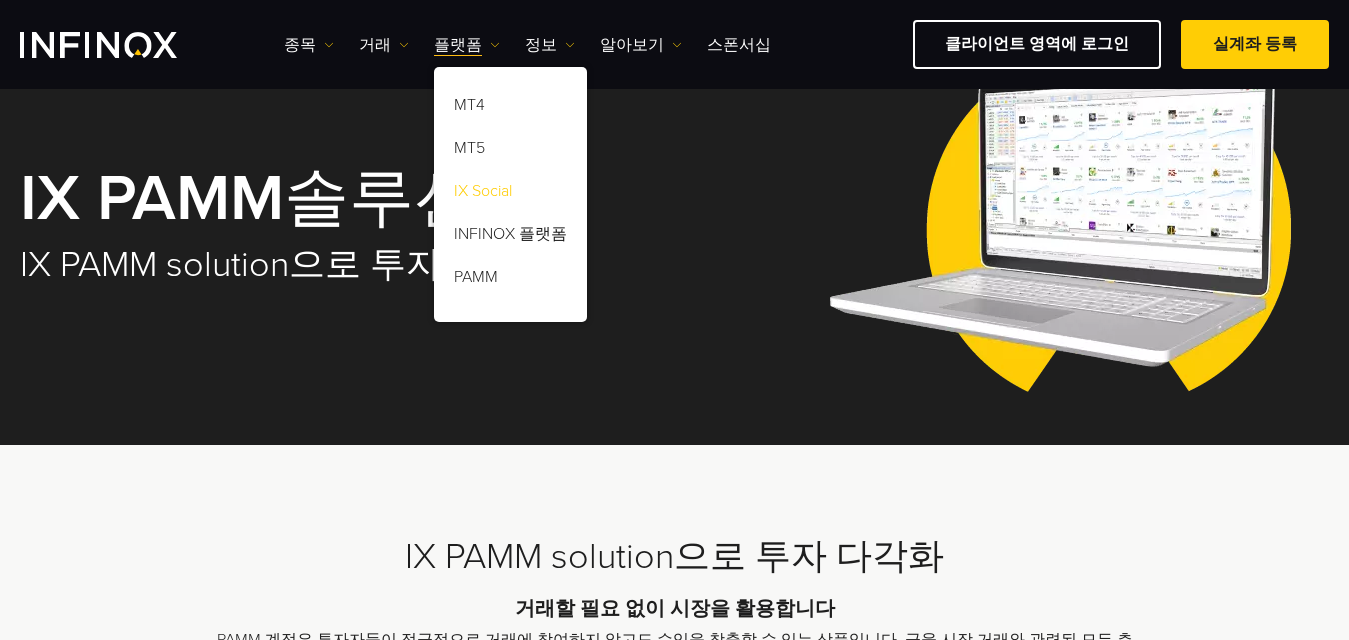 click on "IX Social" at bounding box center (510, 194) 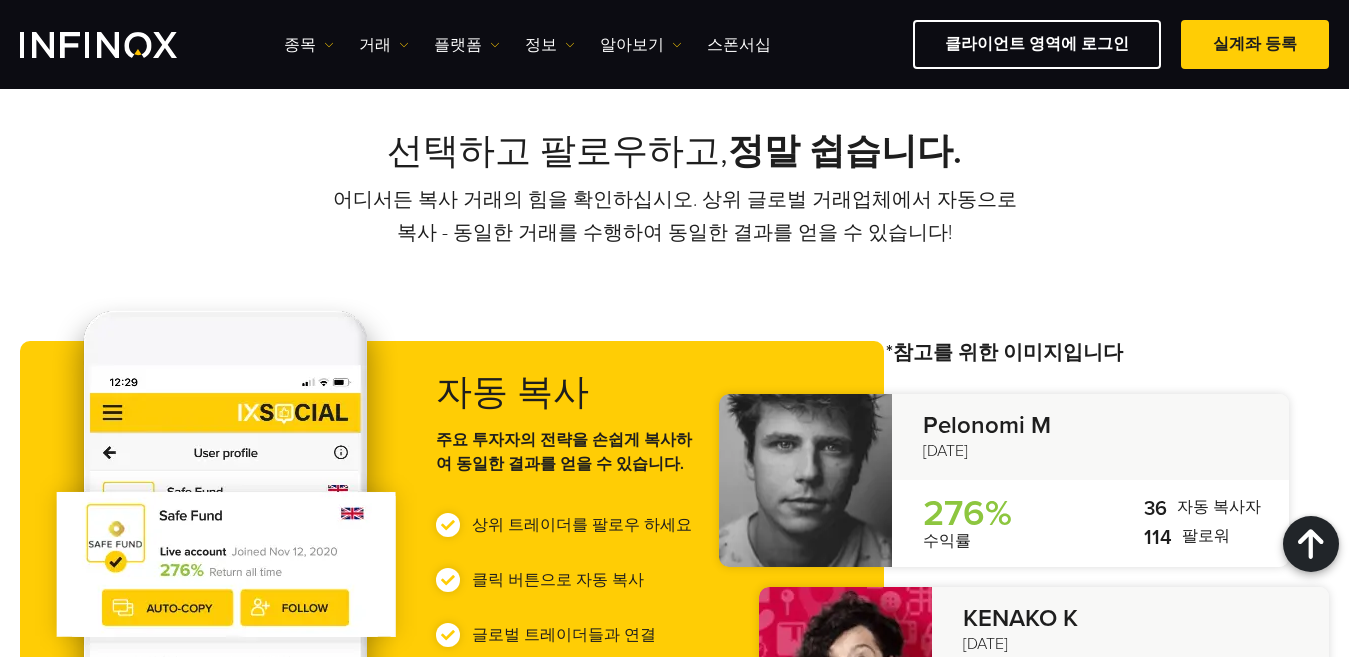 scroll, scrollTop: 800, scrollLeft: 0, axis: vertical 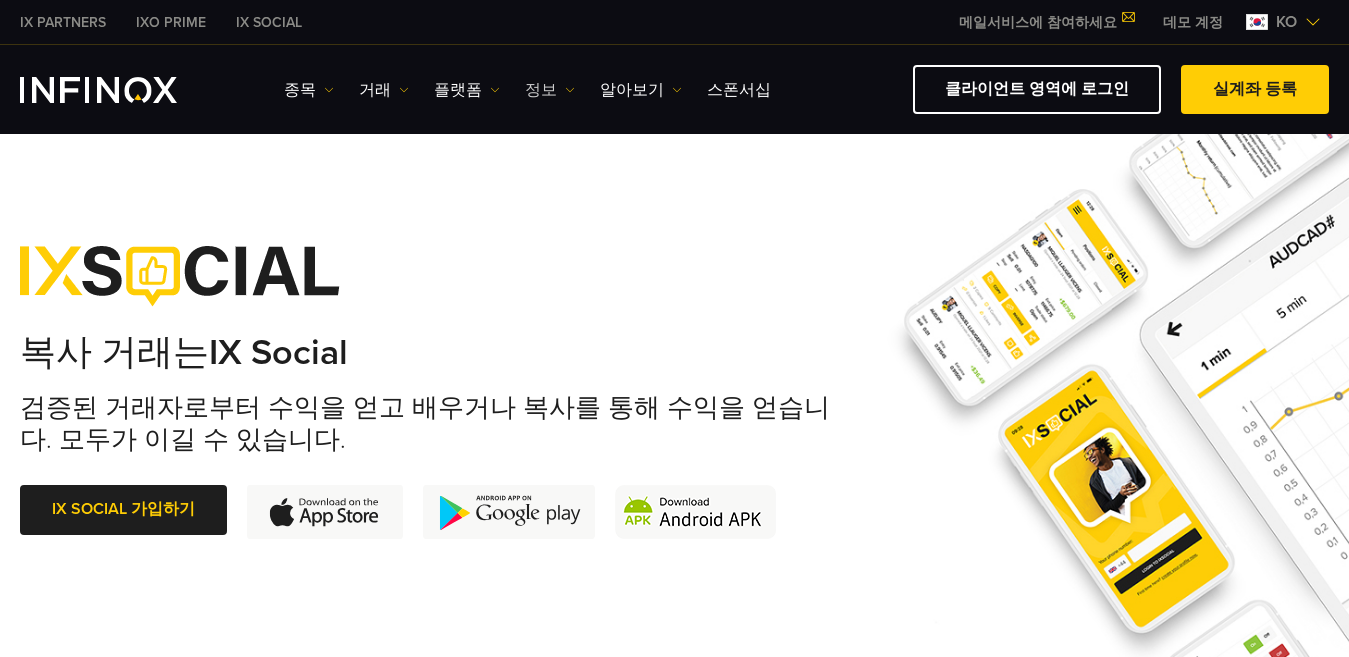 click at bounding box center (570, 90) 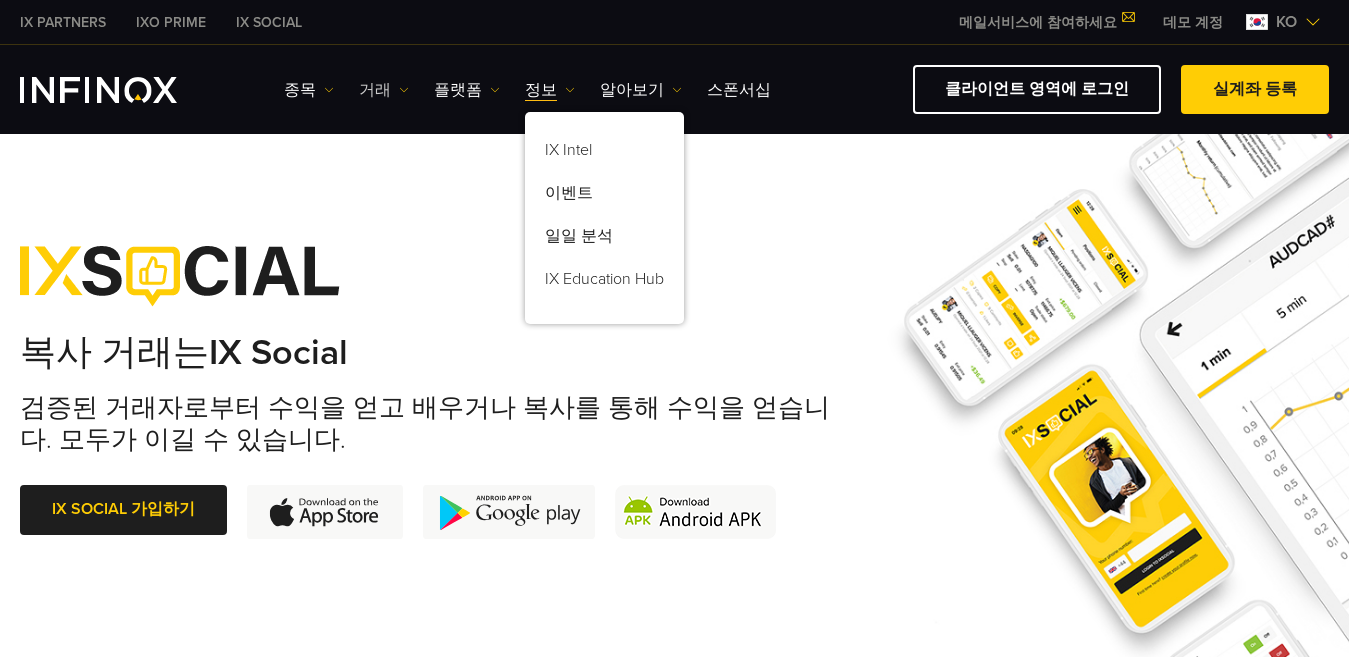 click on "거래" at bounding box center (384, 90) 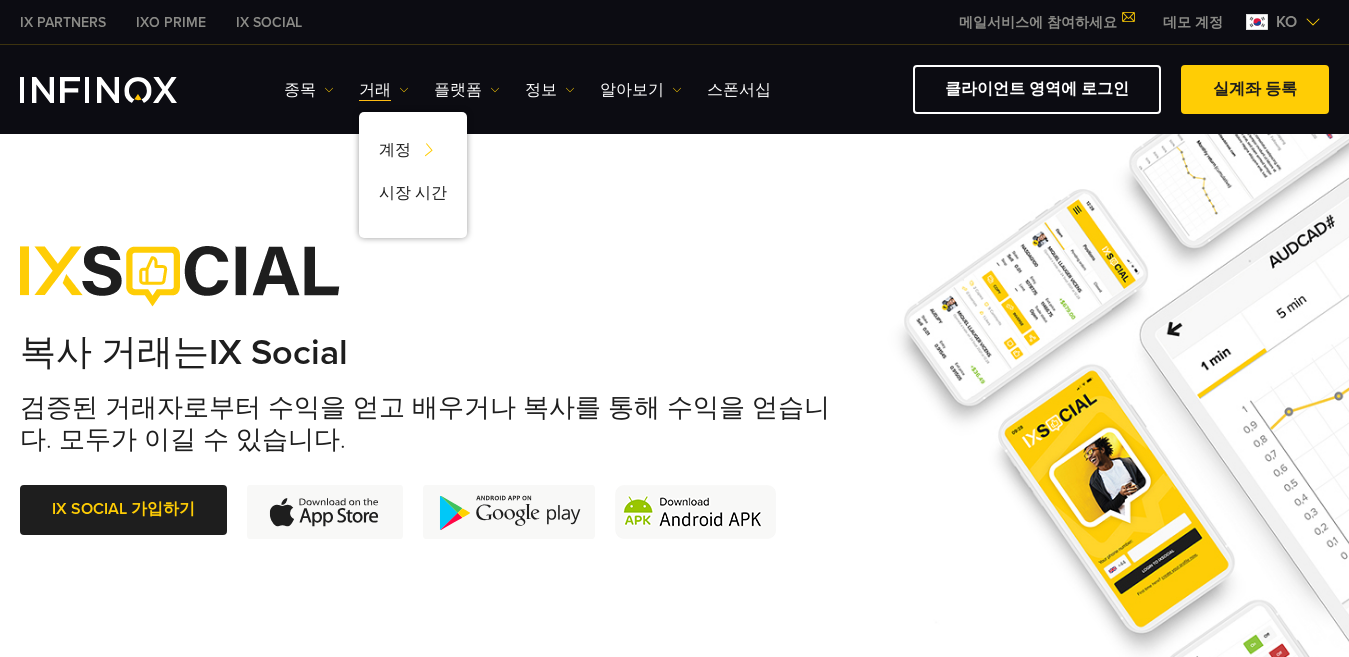click on "IXO PRIME" at bounding box center [171, 22] 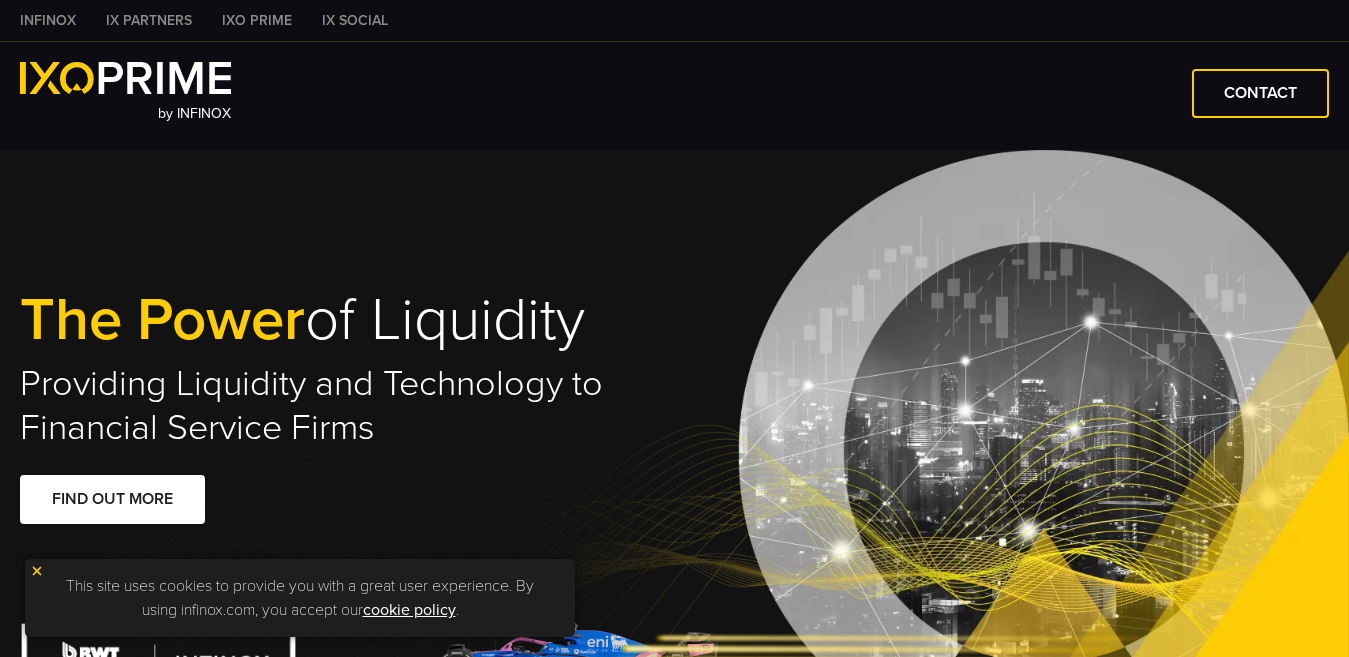 scroll, scrollTop: 289, scrollLeft: 0, axis: vertical 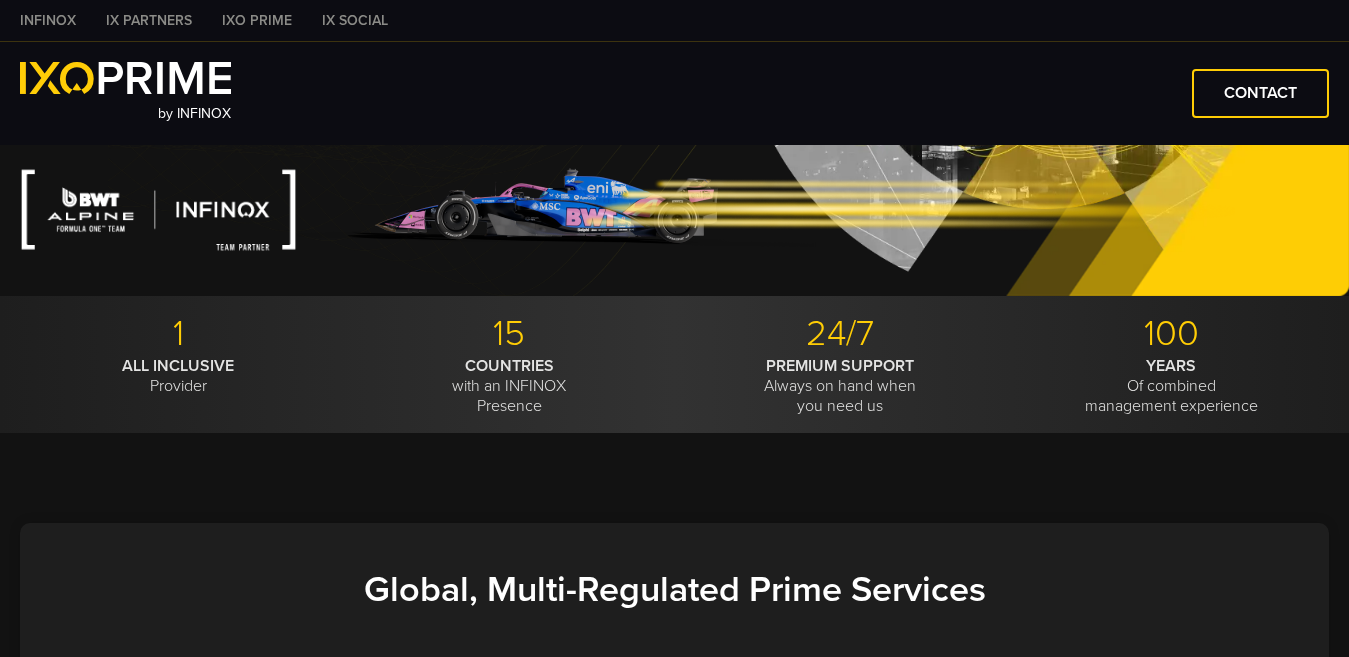type on "***" 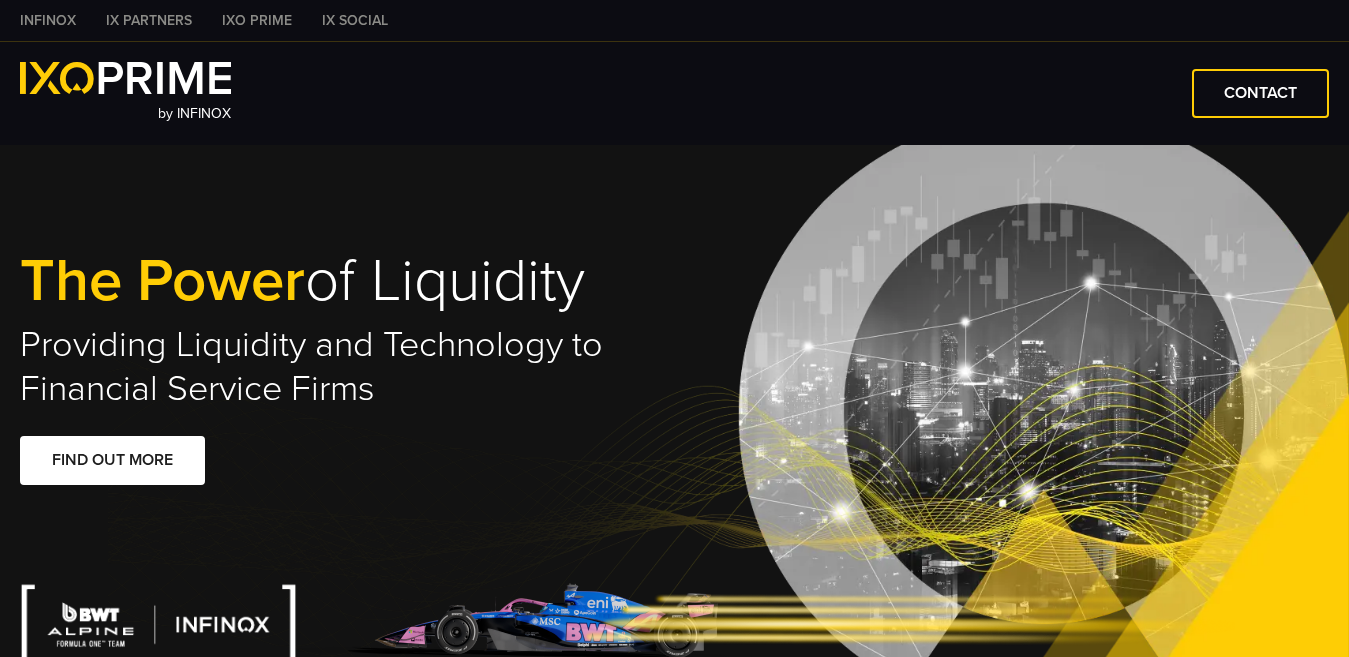 scroll, scrollTop: 0, scrollLeft: 0, axis: both 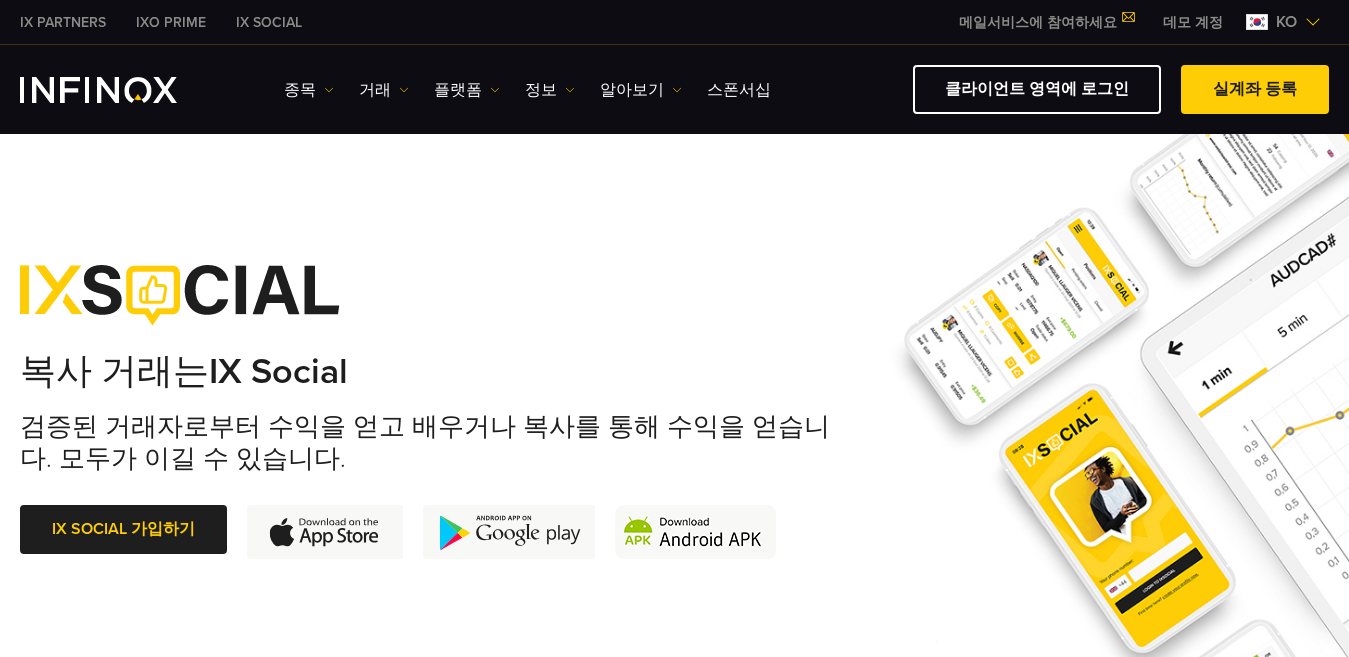 click at bounding box center (98, 90) 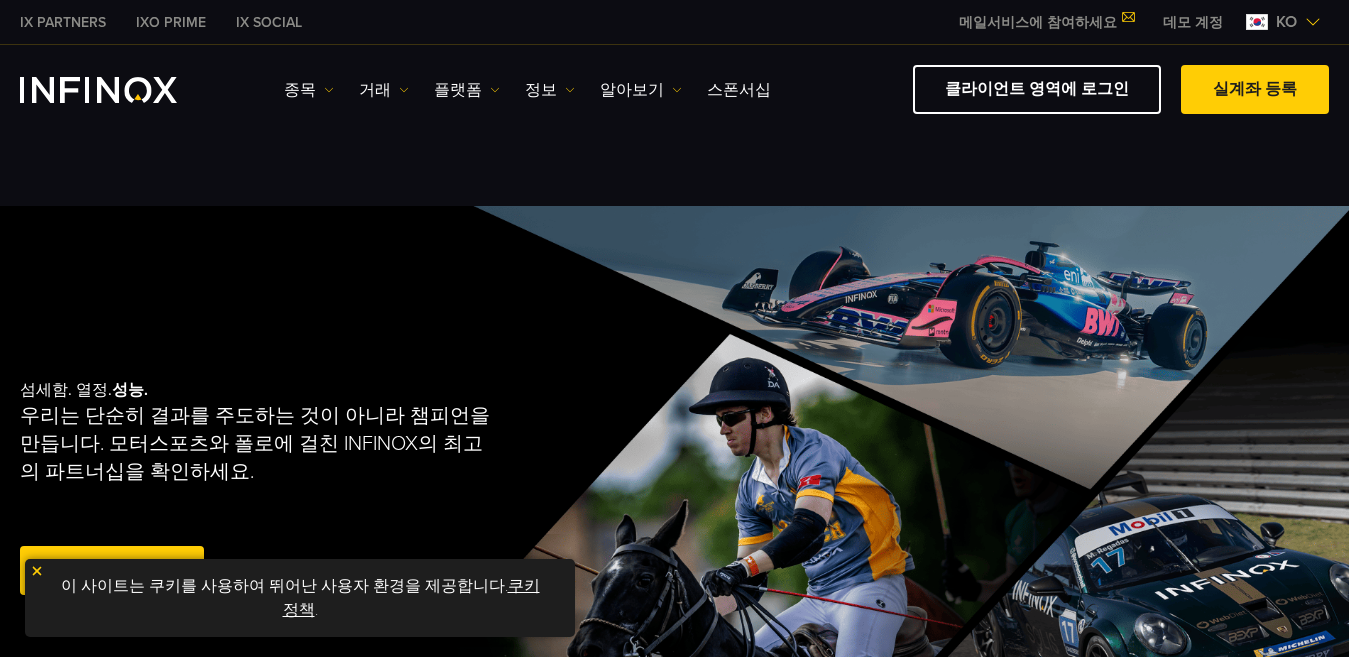 scroll, scrollTop: 0, scrollLeft: 0, axis: both 